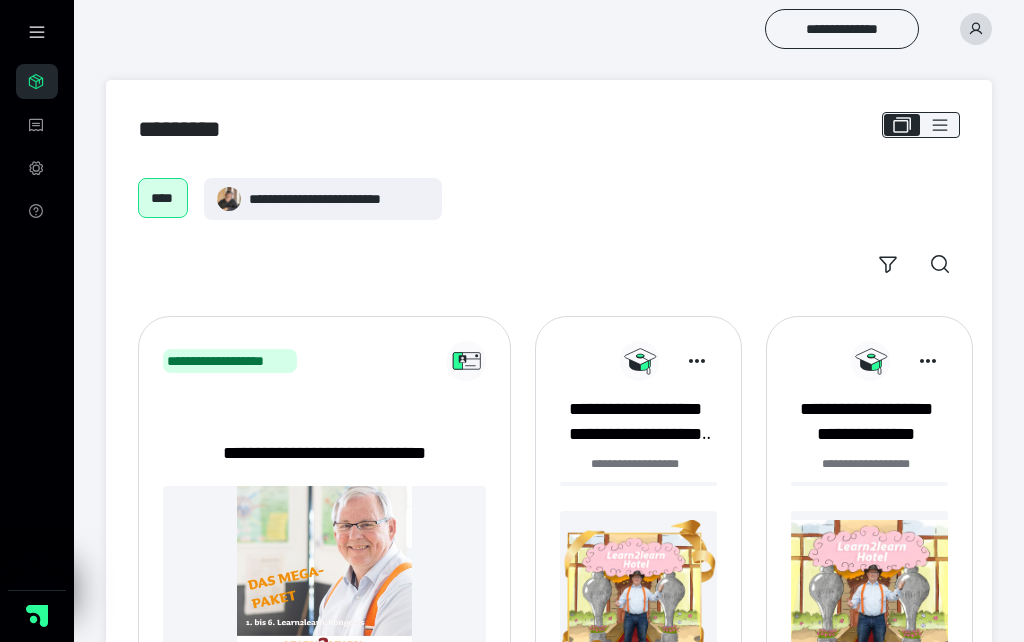 scroll, scrollTop: 0, scrollLeft: 0, axis: both 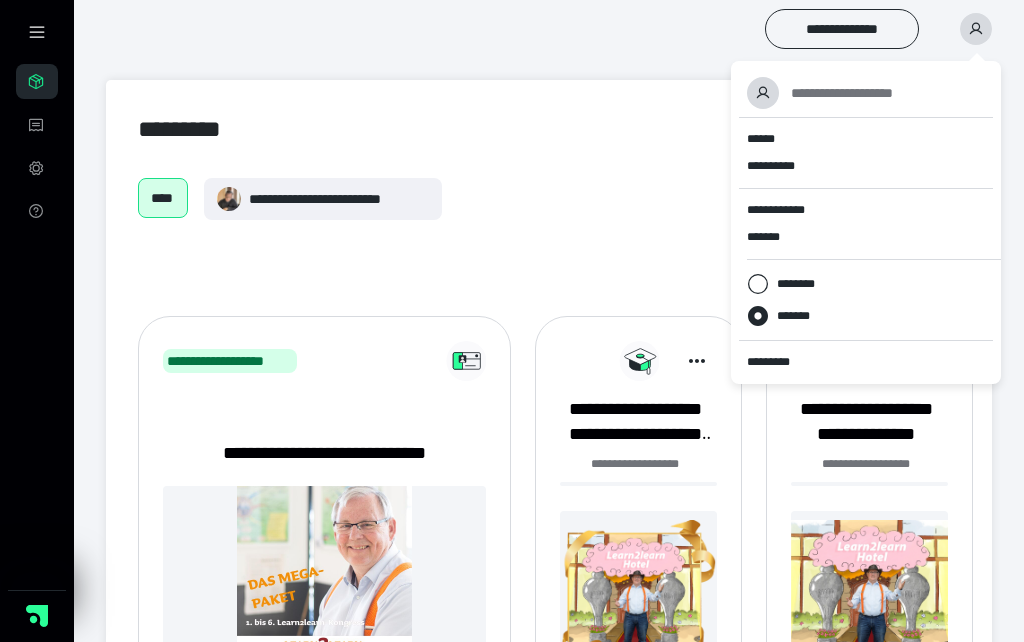 click on "**********" at bounding box center [549, 440] 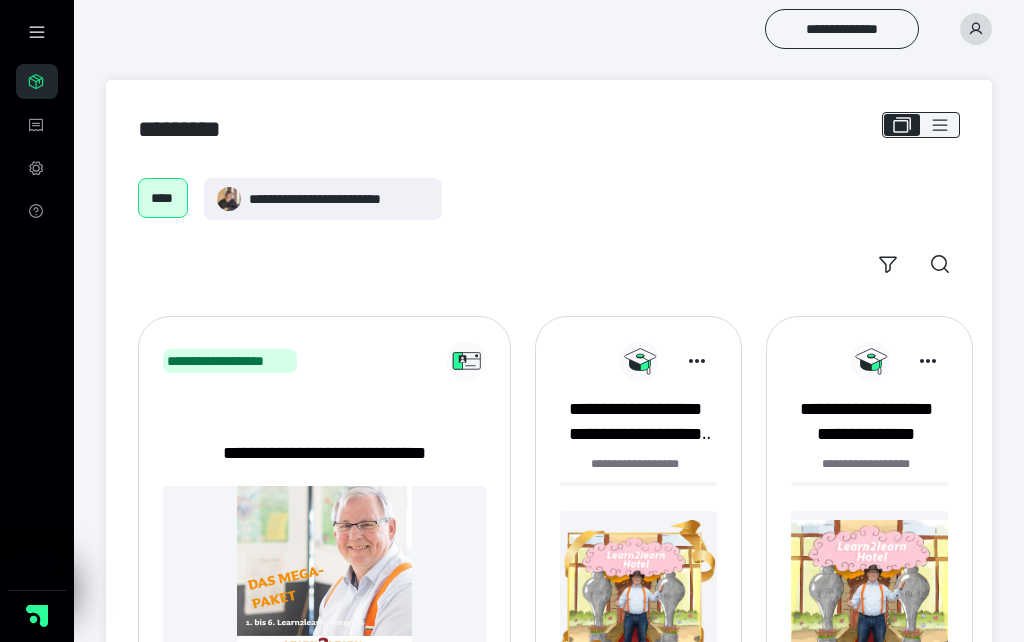 click on "****" at bounding box center [163, 198] 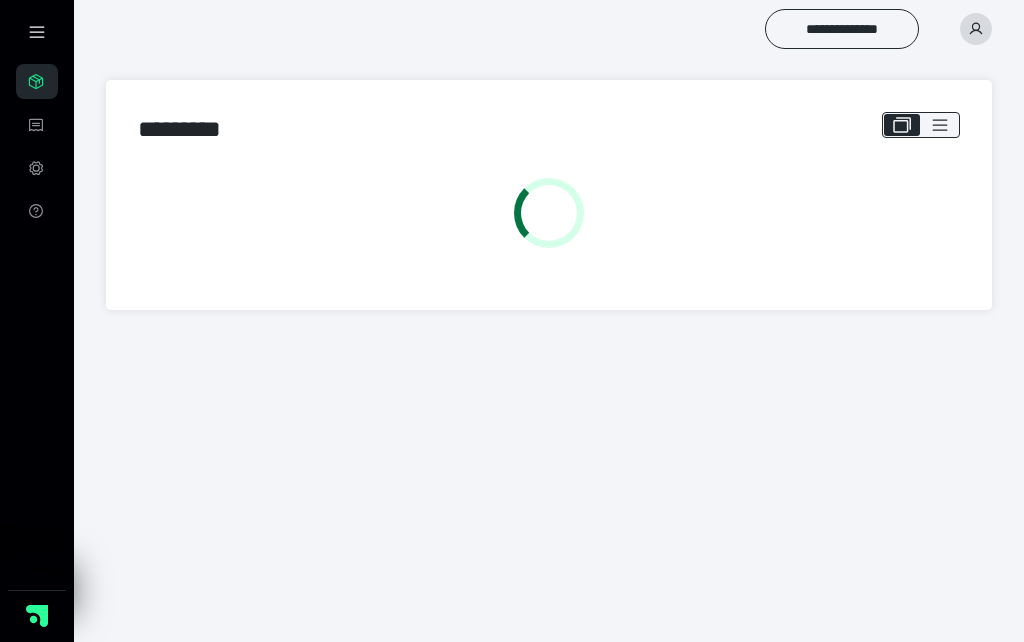 scroll, scrollTop: 0, scrollLeft: 0, axis: both 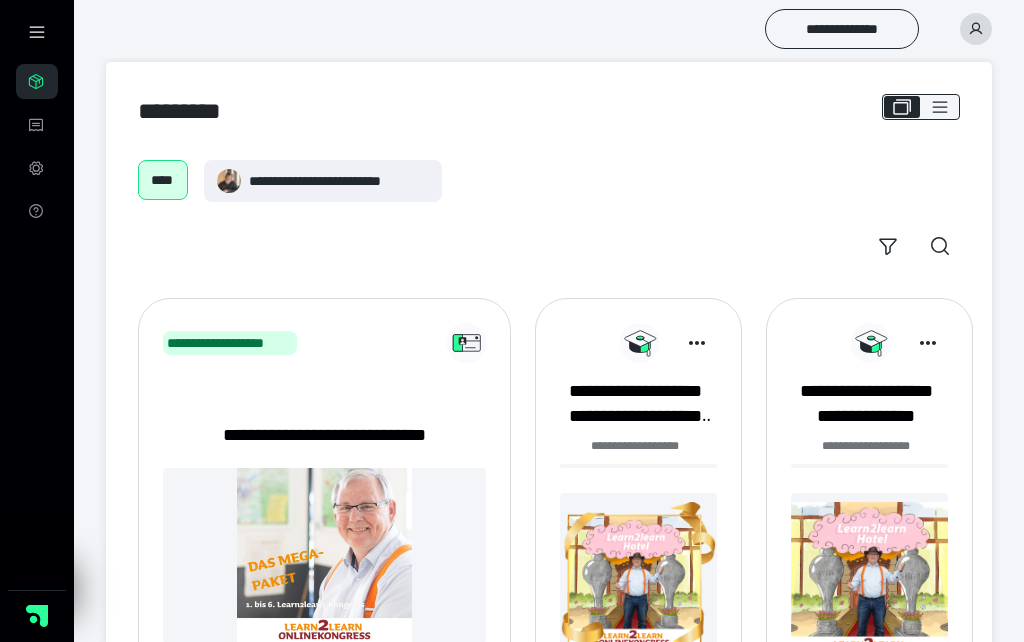 click 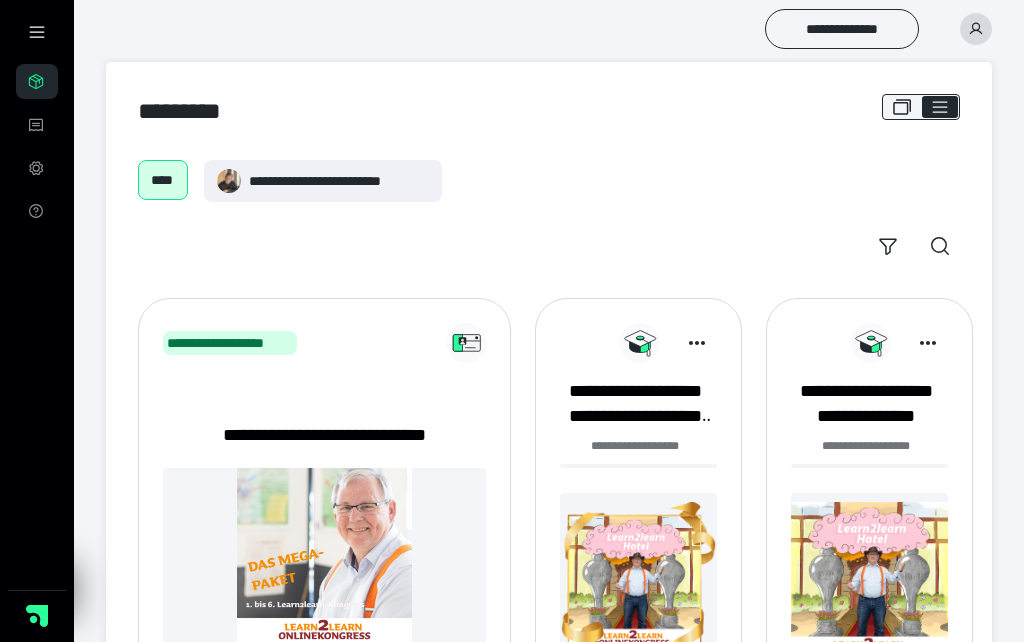 checkbox on "****" 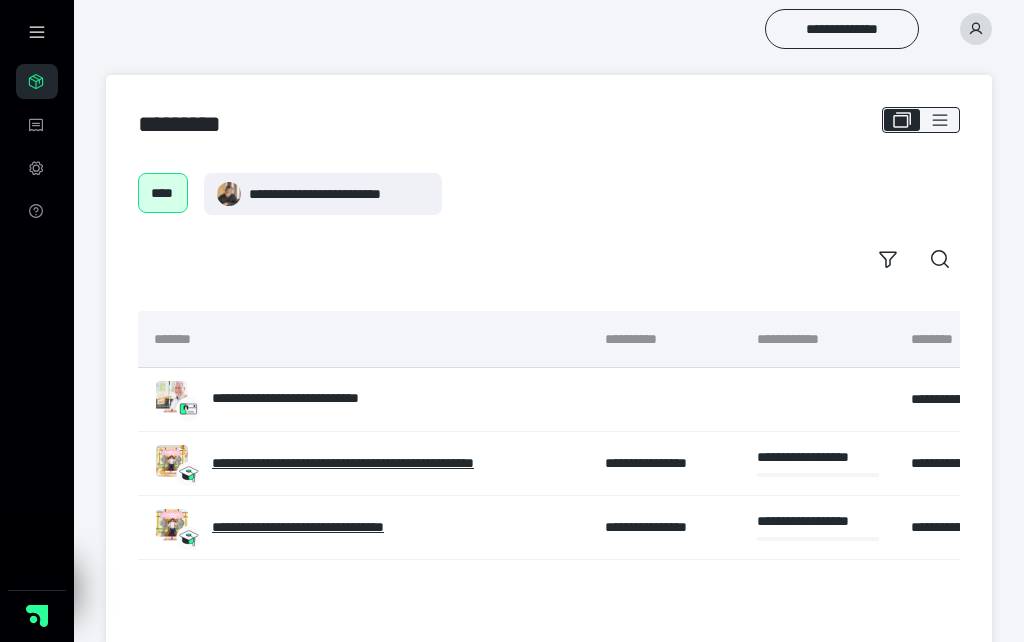scroll, scrollTop: 0, scrollLeft: 0, axis: both 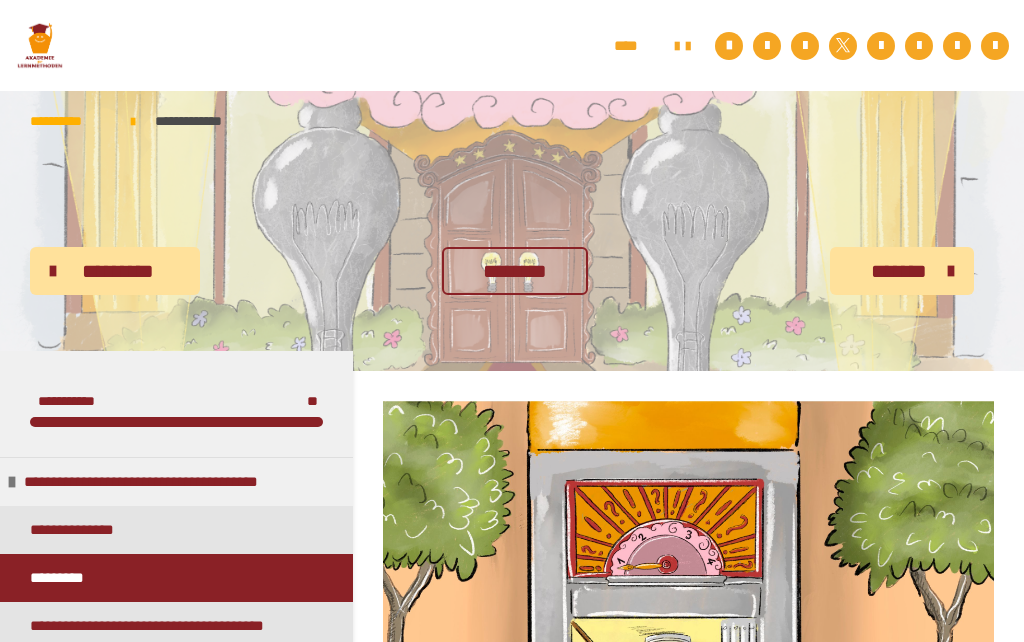 click on "**********" at bounding box center [176, 530] 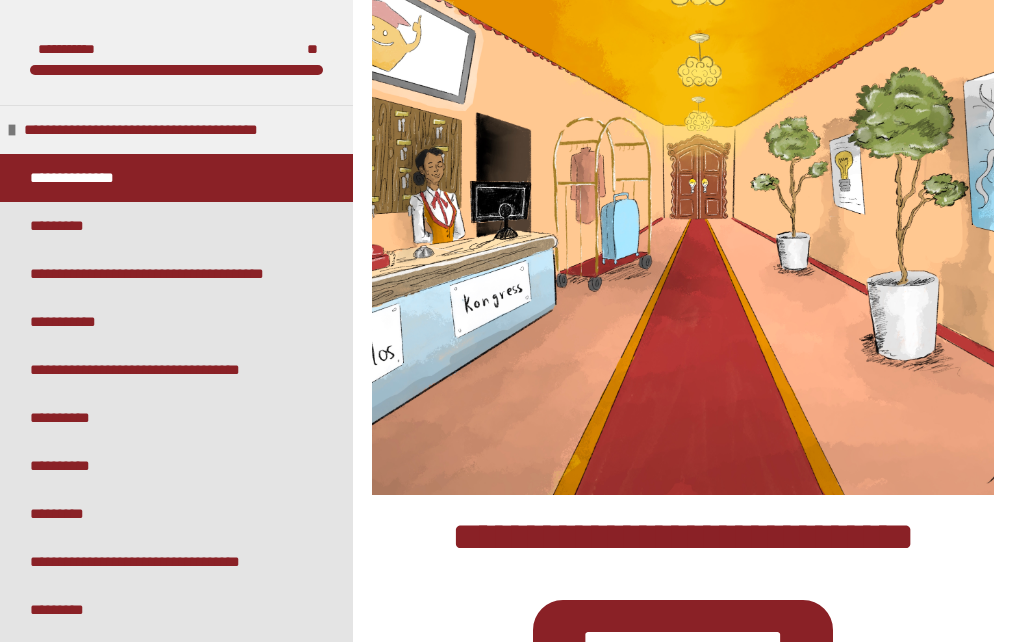 scroll, scrollTop: 506, scrollLeft: 0, axis: vertical 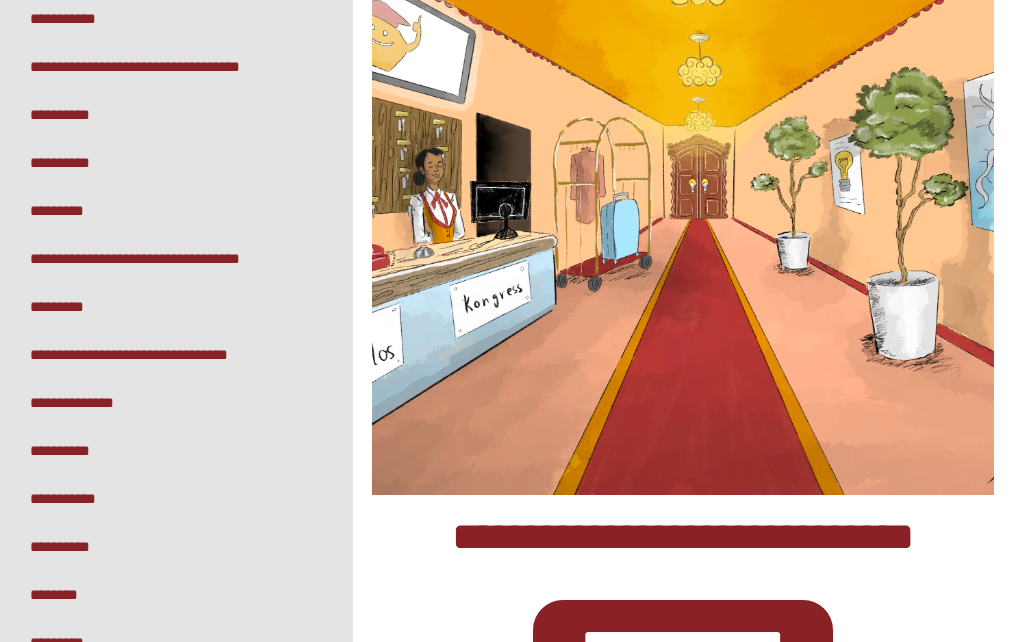 click on "**********" at bounding box center [69, 499] 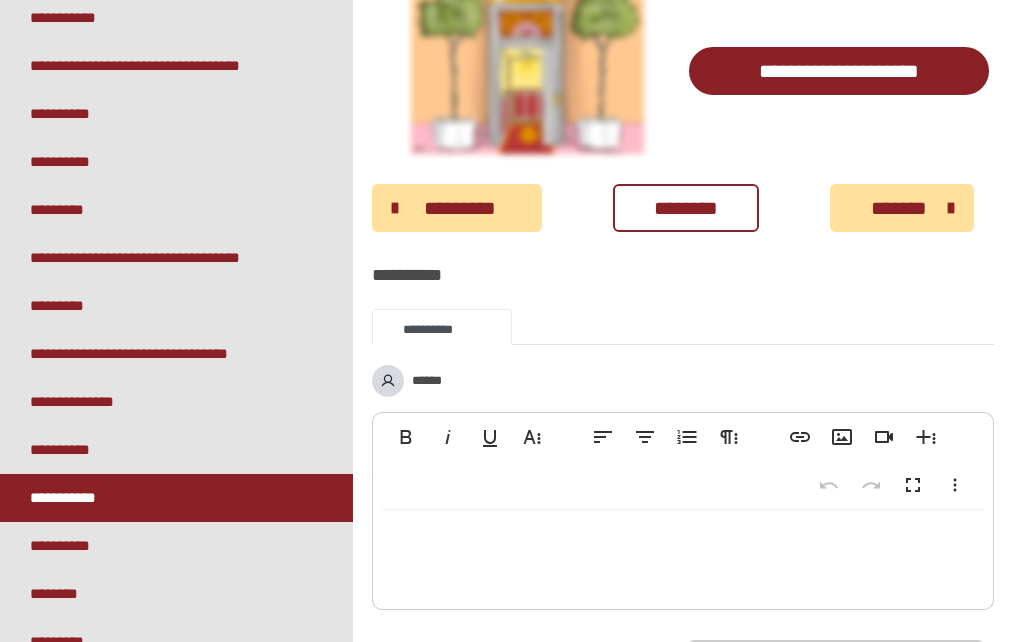 scroll, scrollTop: 2689, scrollLeft: 0, axis: vertical 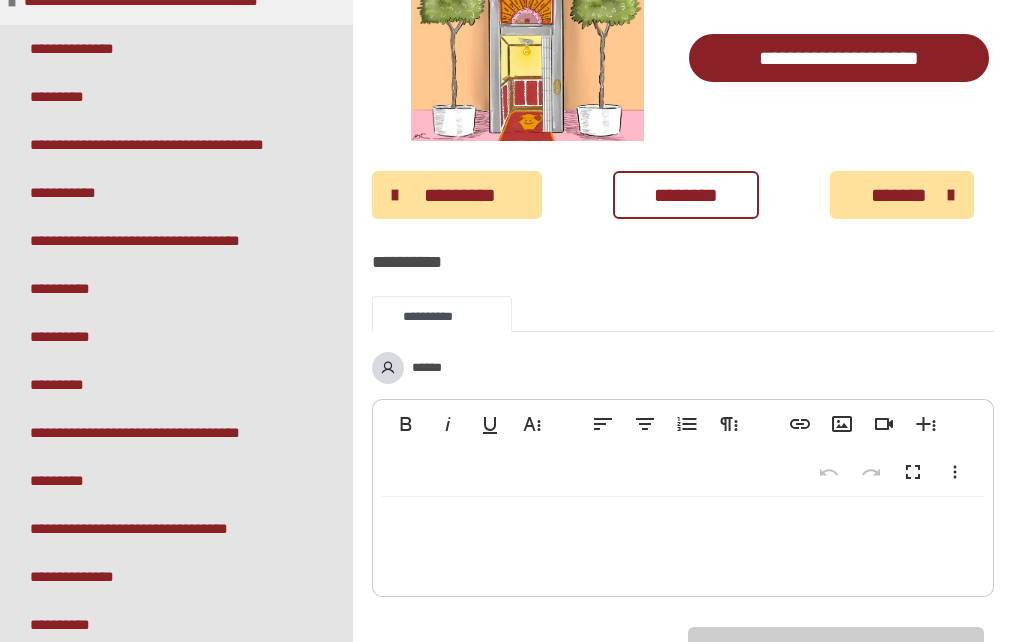 click on "**********" at bounding box center [143, 433] 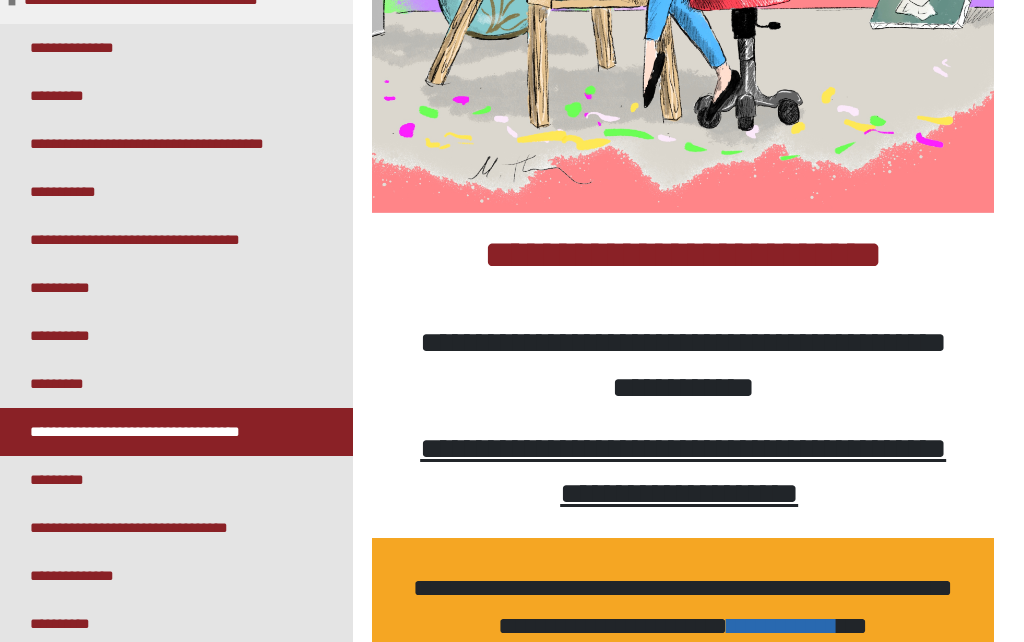 scroll, scrollTop: 790, scrollLeft: 0, axis: vertical 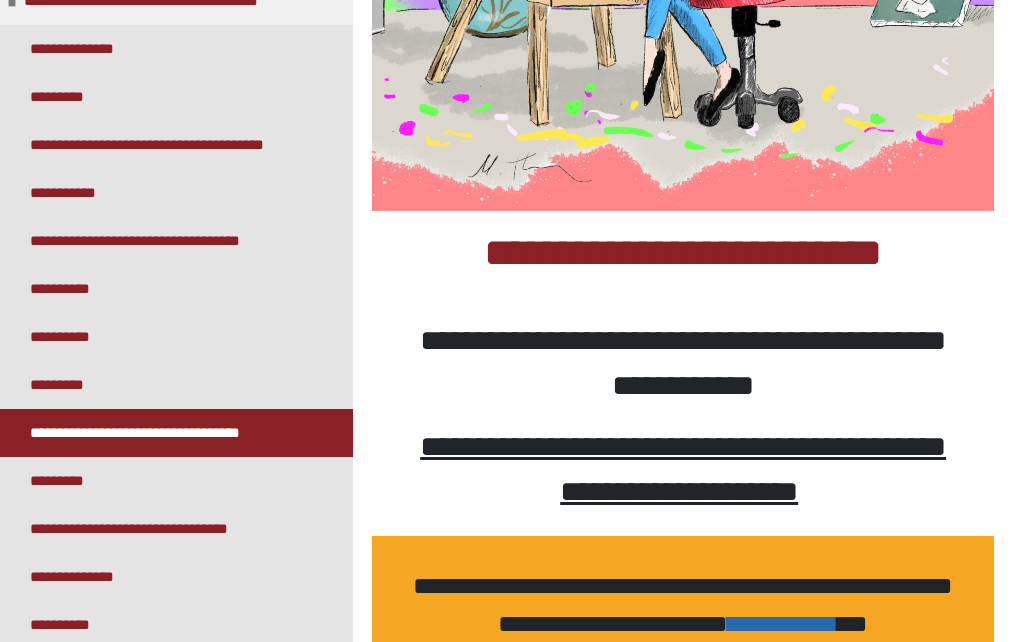 click on "**********" at bounding box center (783, 623) 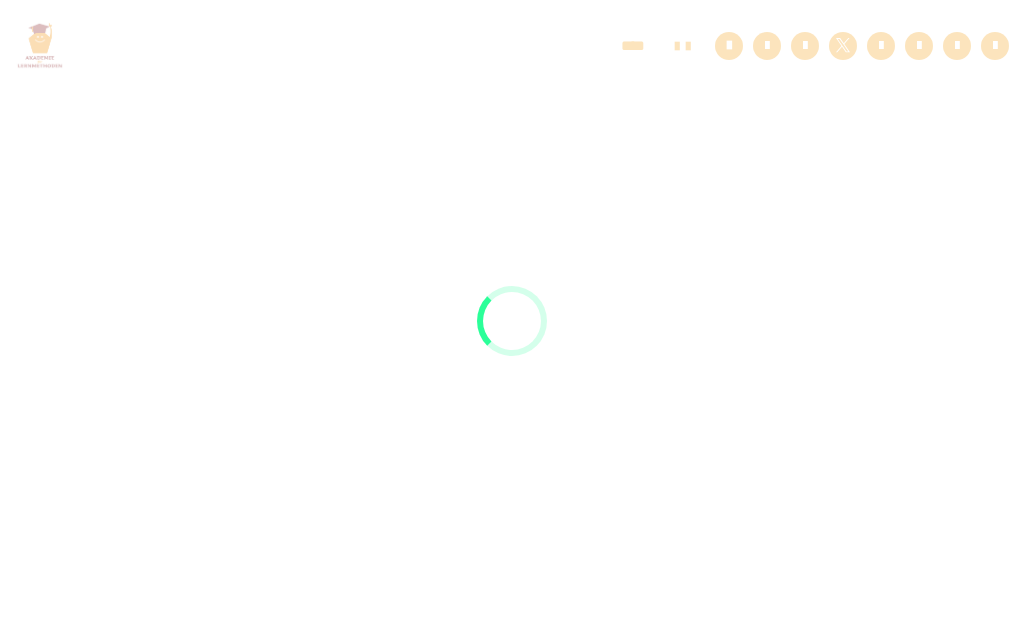scroll, scrollTop: 0, scrollLeft: 0, axis: both 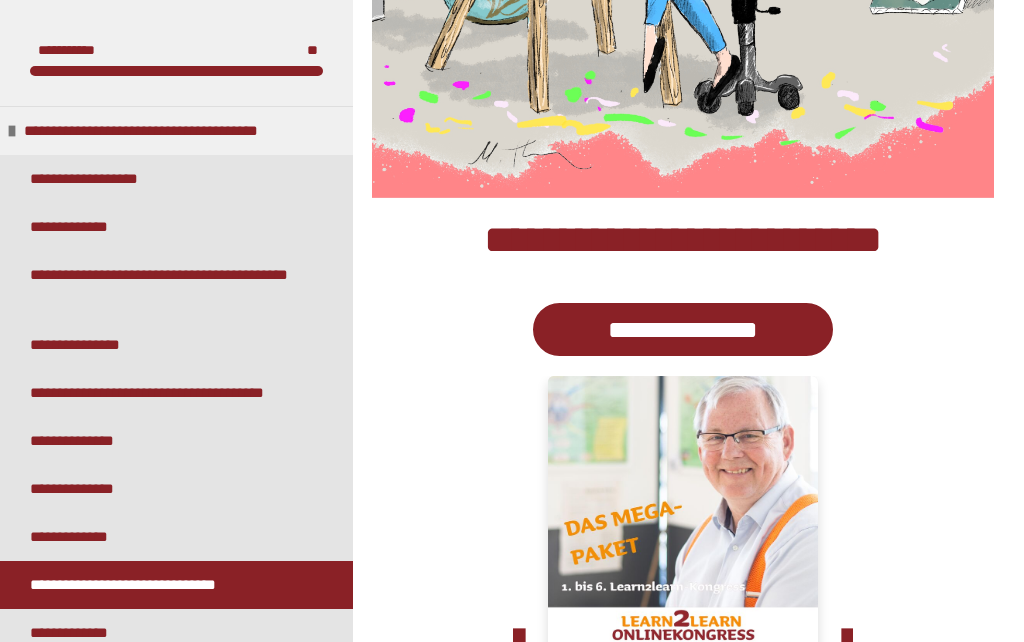 click on "**********" at bounding box center (683, 329) 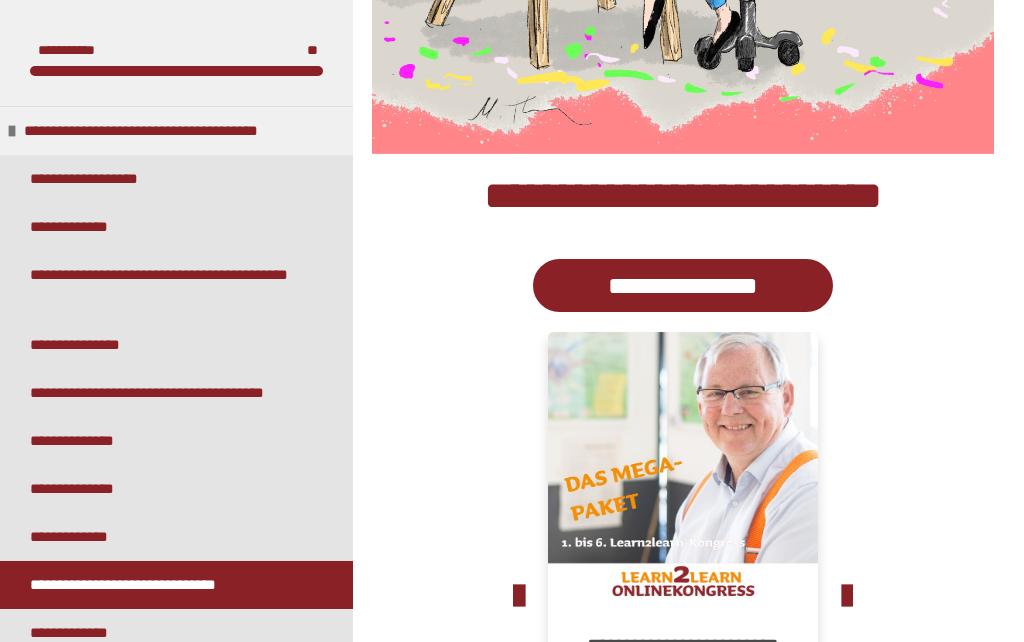 click on "**********" at bounding box center (89, 179) 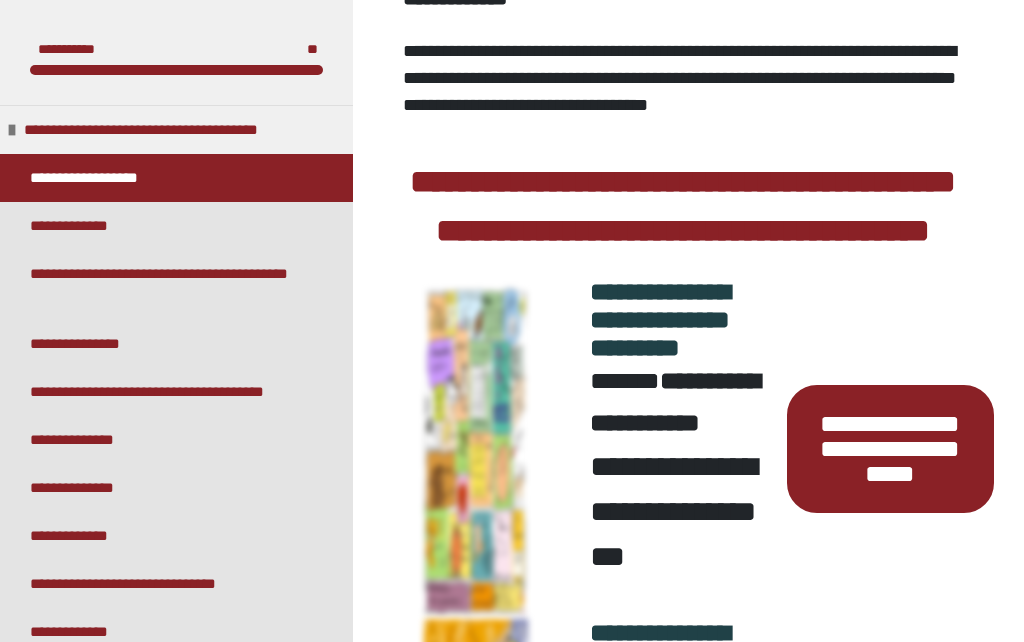 scroll, scrollTop: 4271, scrollLeft: 0, axis: vertical 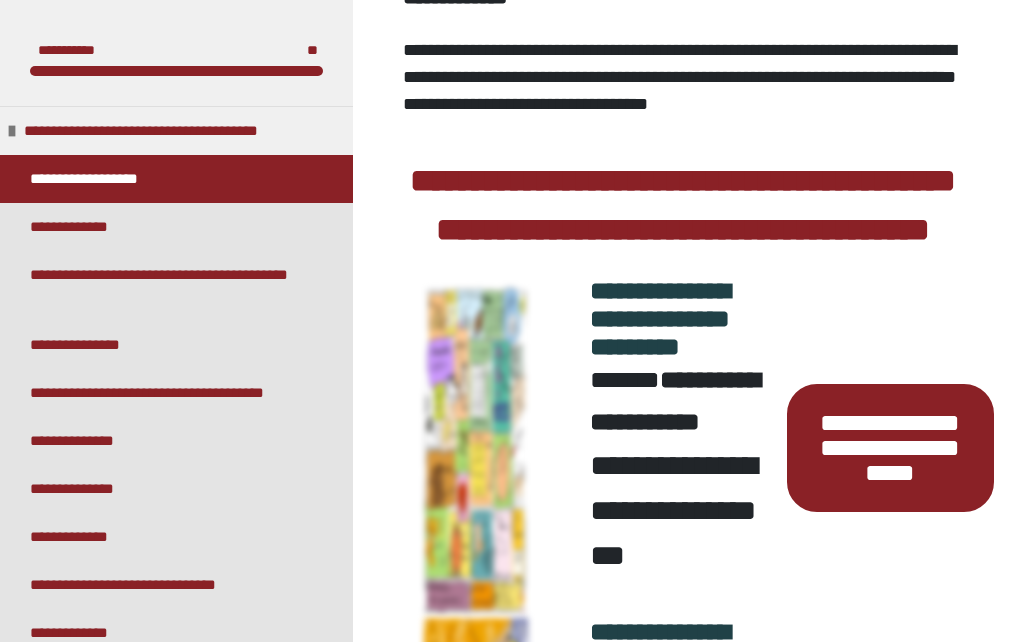 click on "**********" at bounding box center [83, 345] 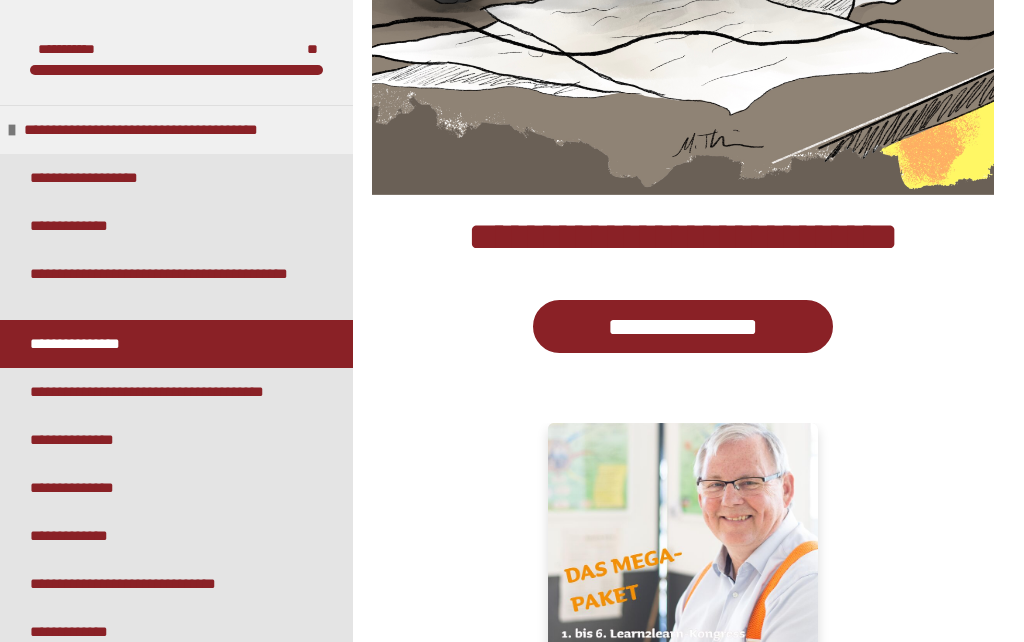 scroll, scrollTop: 806, scrollLeft: 0, axis: vertical 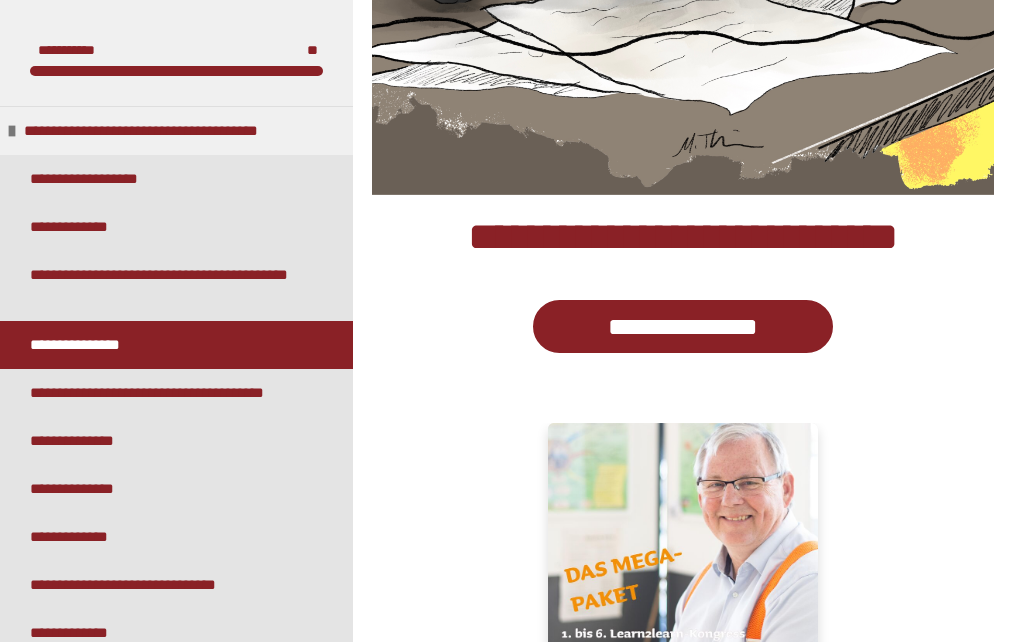 click on "**********" at bounding box center (683, 326) 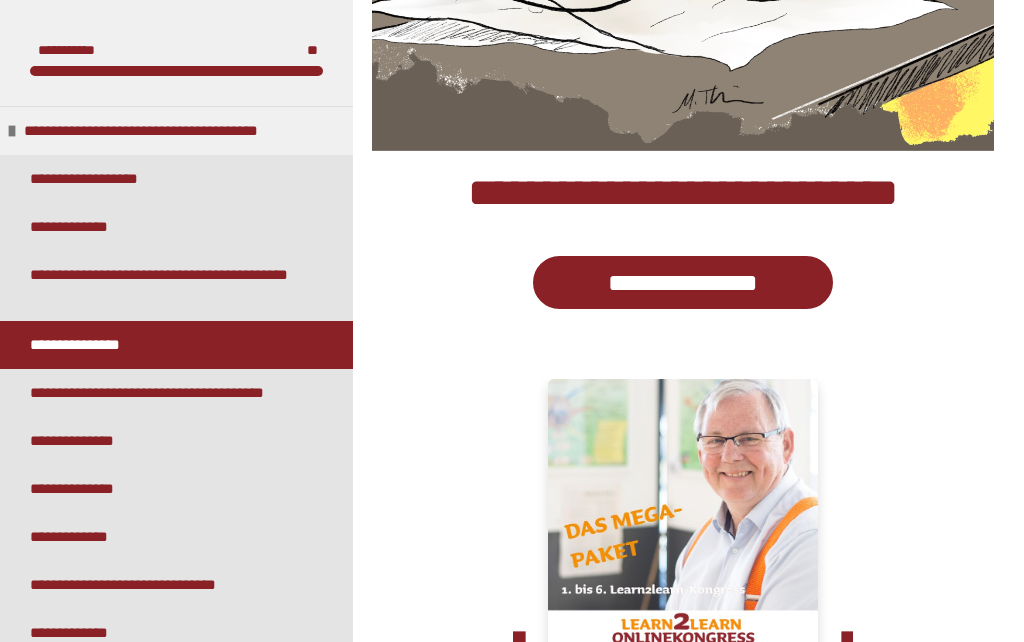 click on "**********" at bounding box center (89, 179) 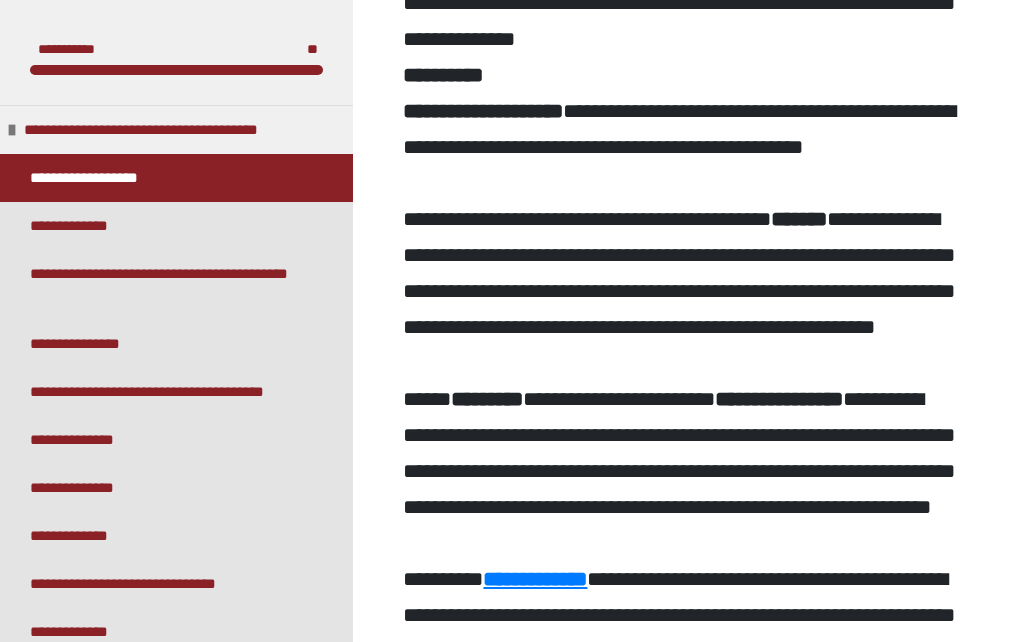 scroll, scrollTop: 2088, scrollLeft: 0, axis: vertical 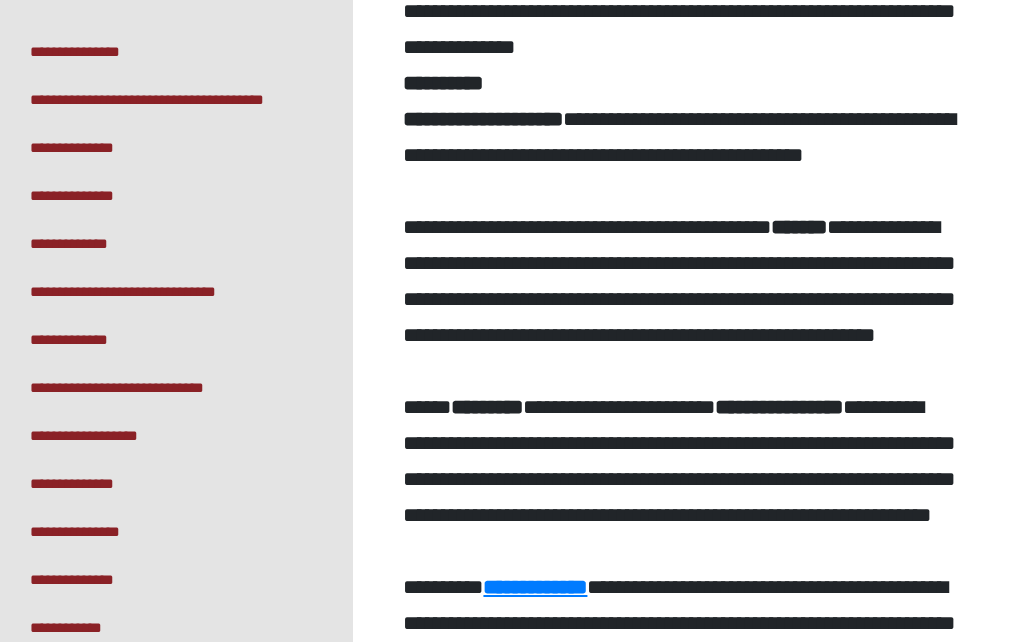 click on "**********" at bounding box center (72, 628) 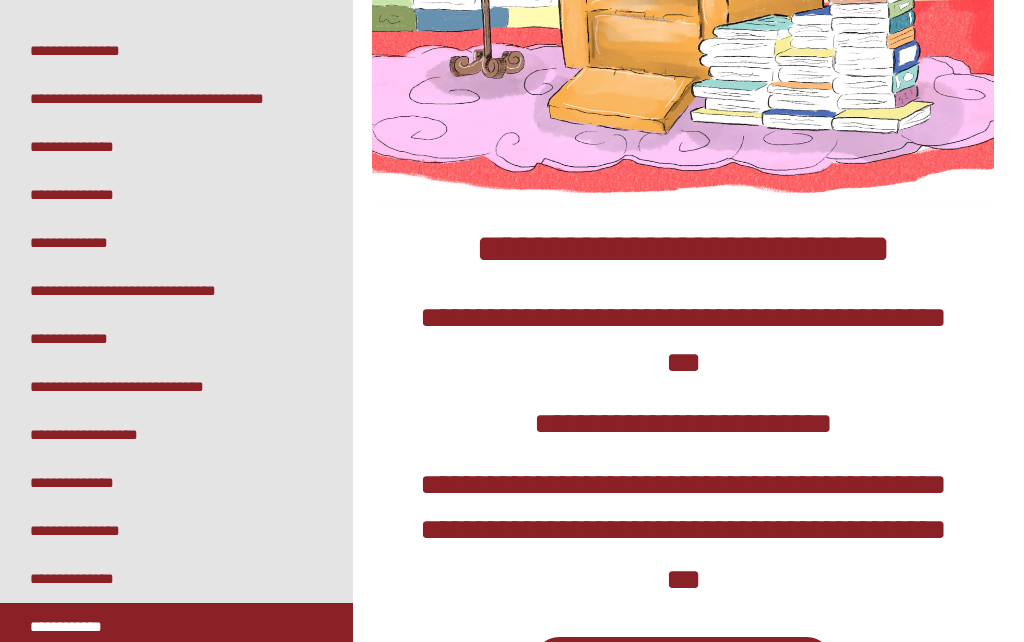 scroll, scrollTop: 795, scrollLeft: 0, axis: vertical 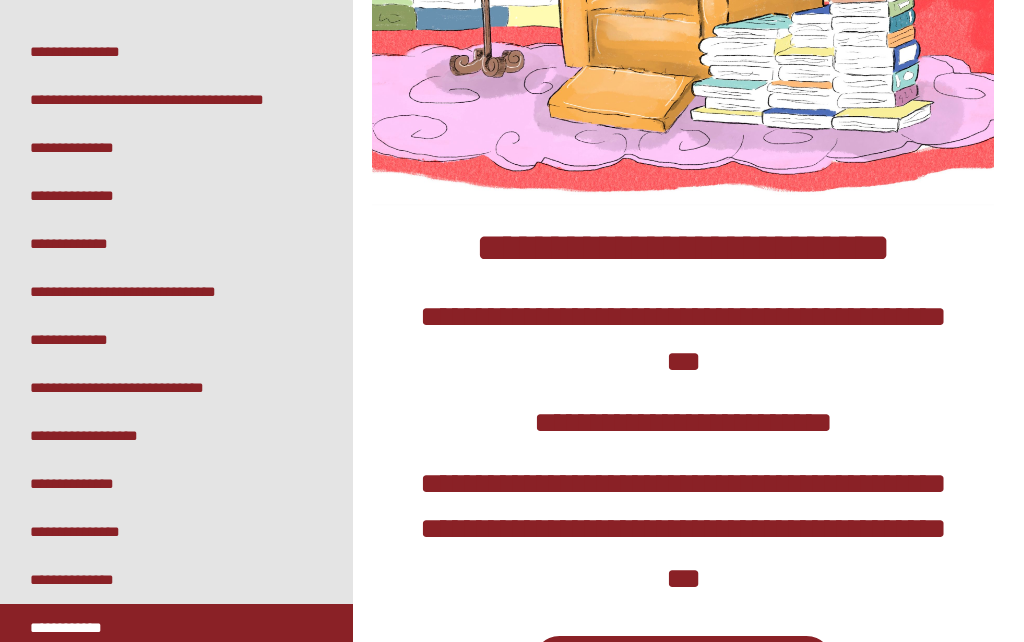 click on "**********" at bounding box center [683, 662] 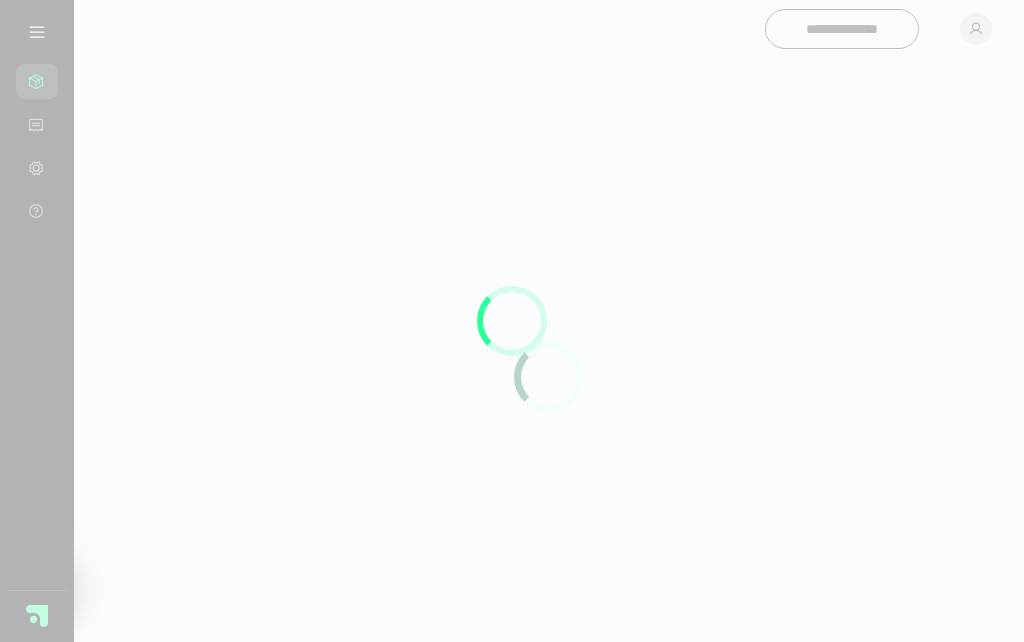 scroll, scrollTop: 0, scrollLeft: 0, axis: both 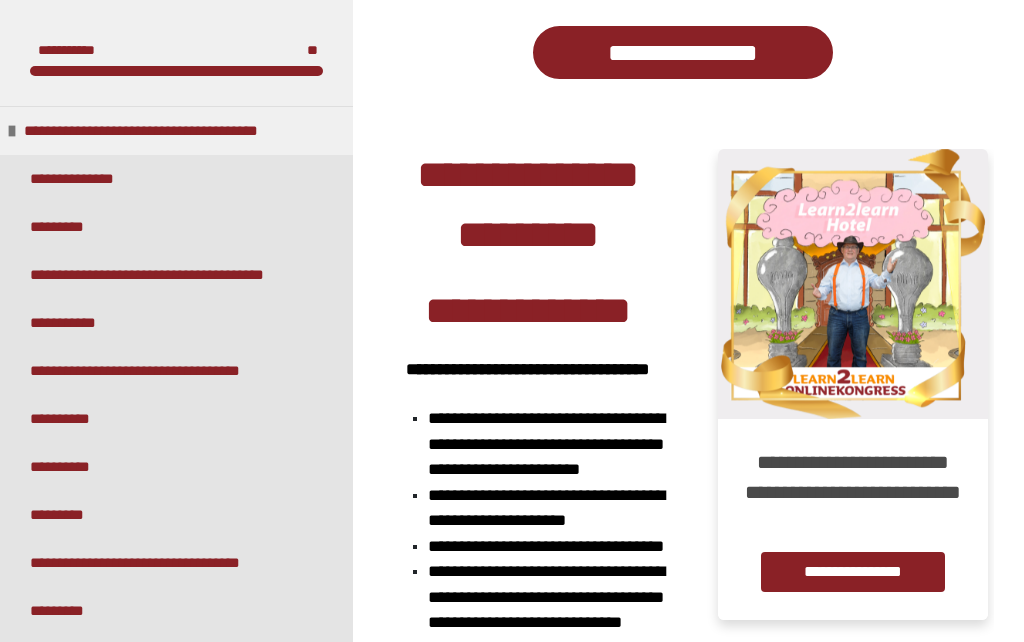 click on "**********" at bounding box center [683, 52] 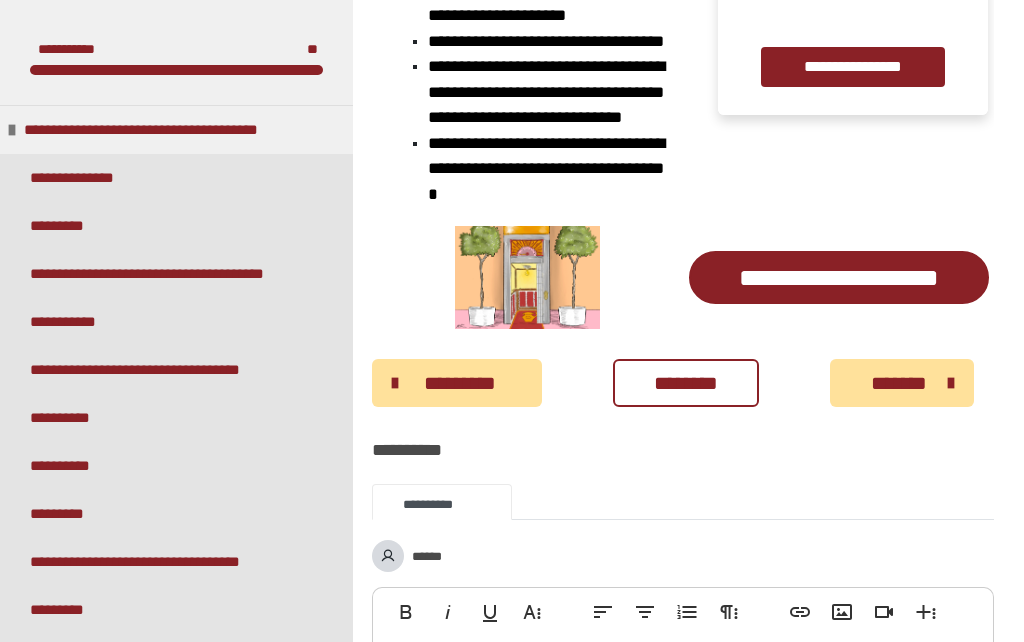 scroll, scrollTop: 1586, scrollLeft: 0, axis: vertical 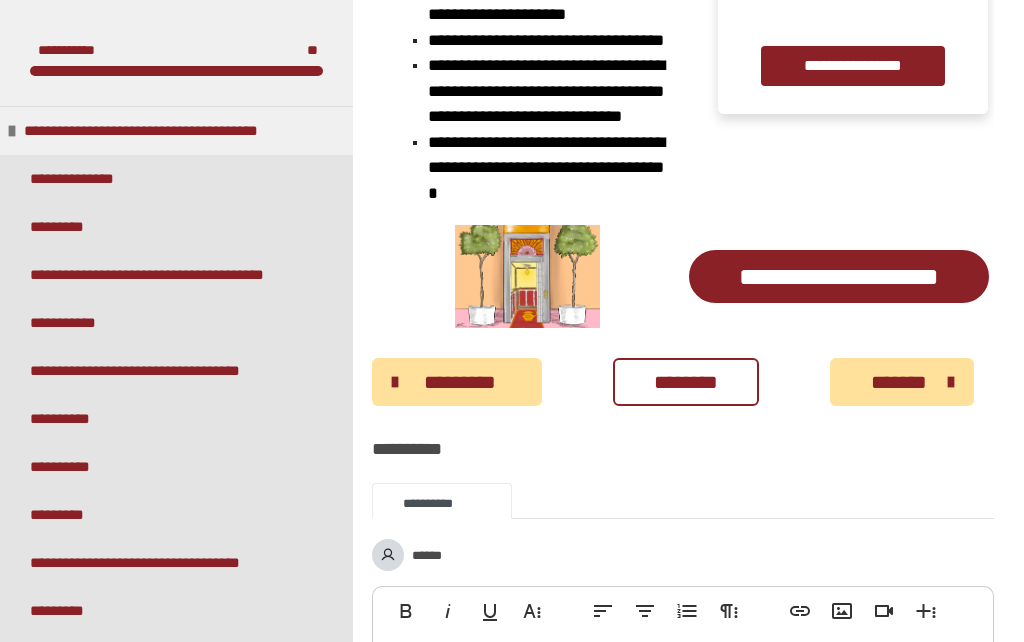 click on "**********" at bounding box center (159, 275) 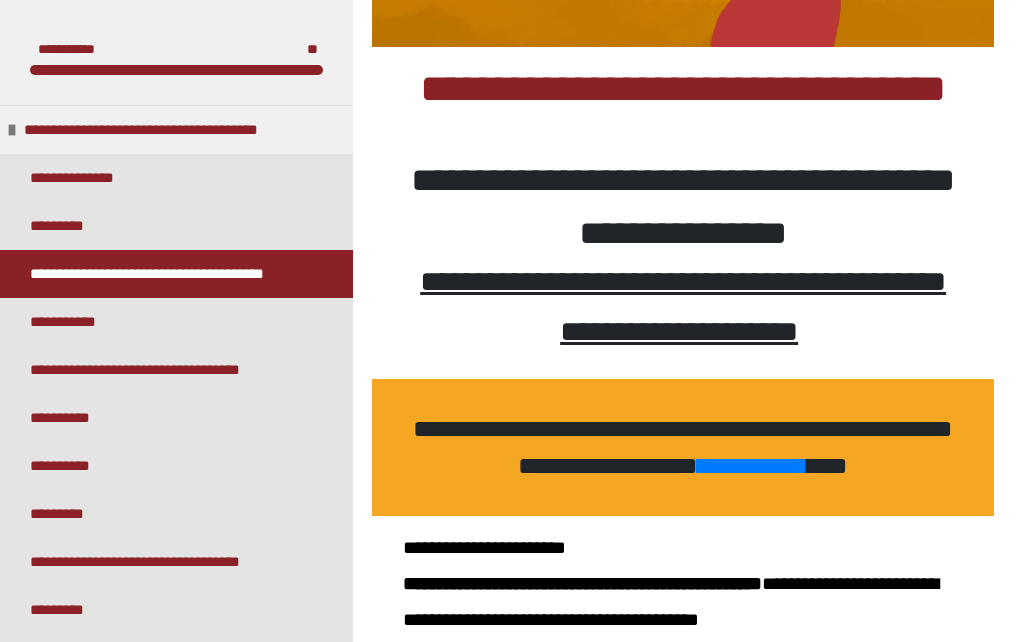 scroll, scrollTop: 954, scrollLeft: 0, axis: vertical 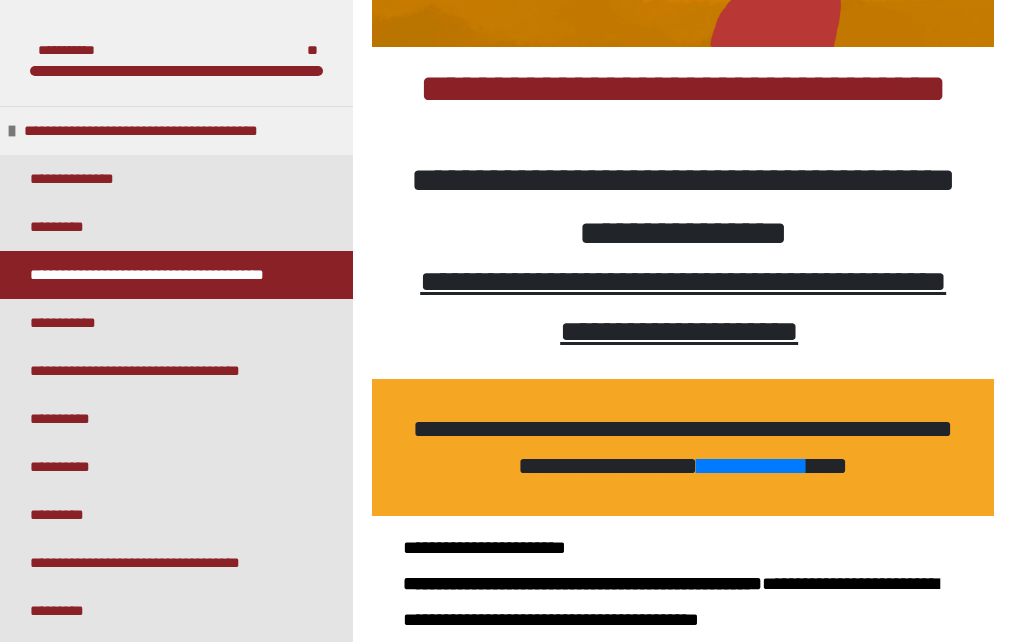 click on "**********" at bounding box center (753, 465) 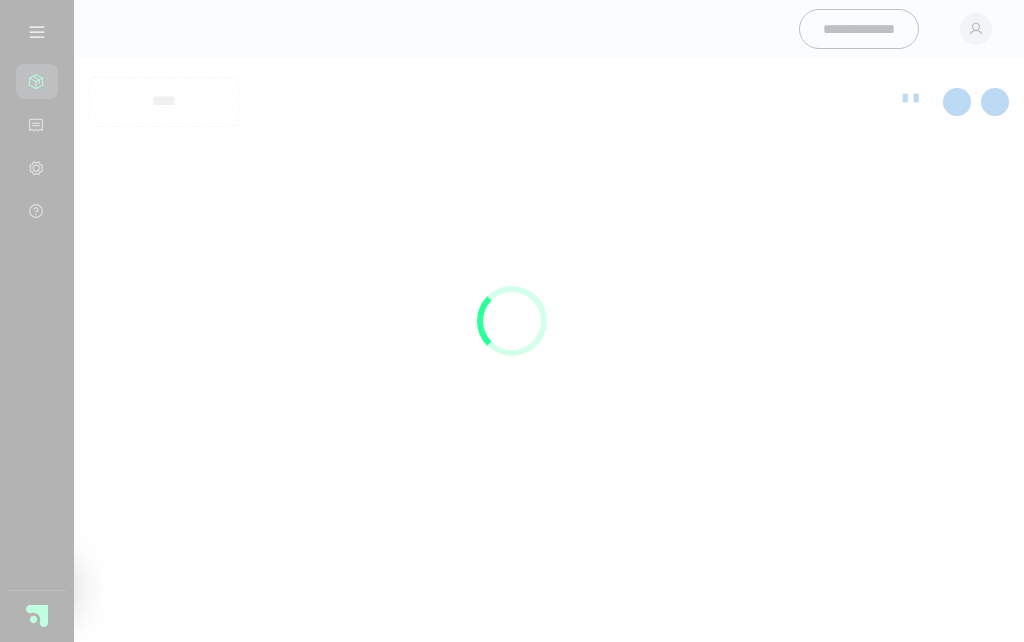 scroll, scrollTop: 0, scrollLeft: 0, axis: both 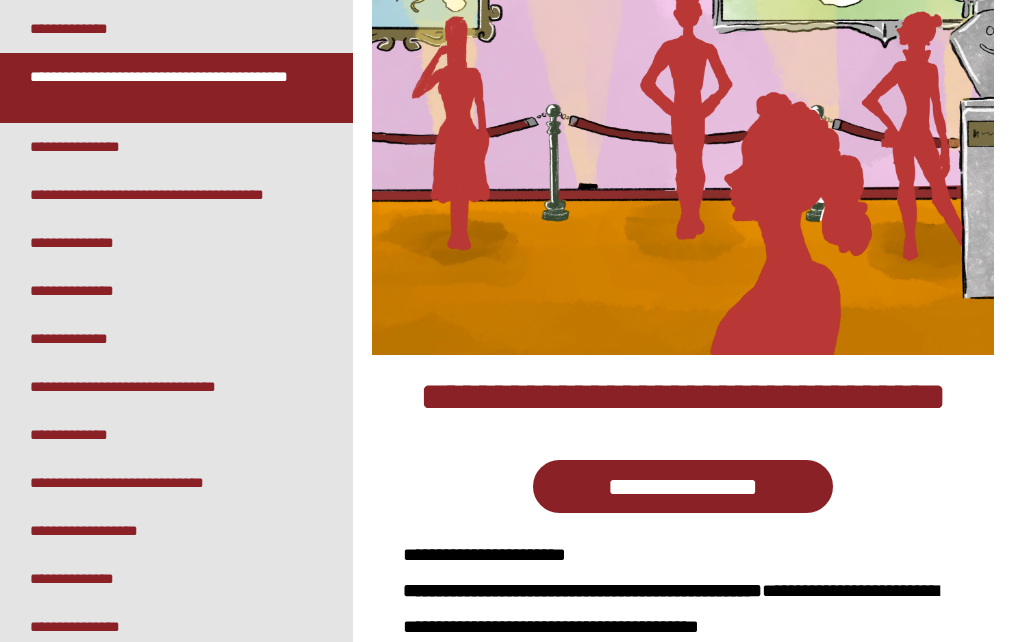 click on "**********" at bounding box center (129, 483) 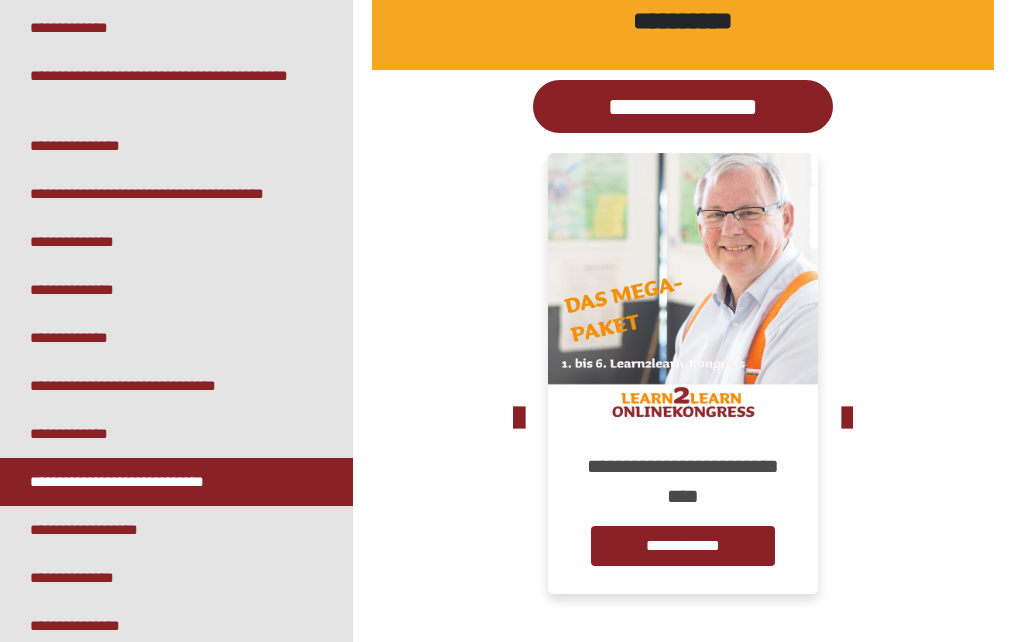 scroll, scrollTop: 1306, scrollLeft: 0, axis: vertical 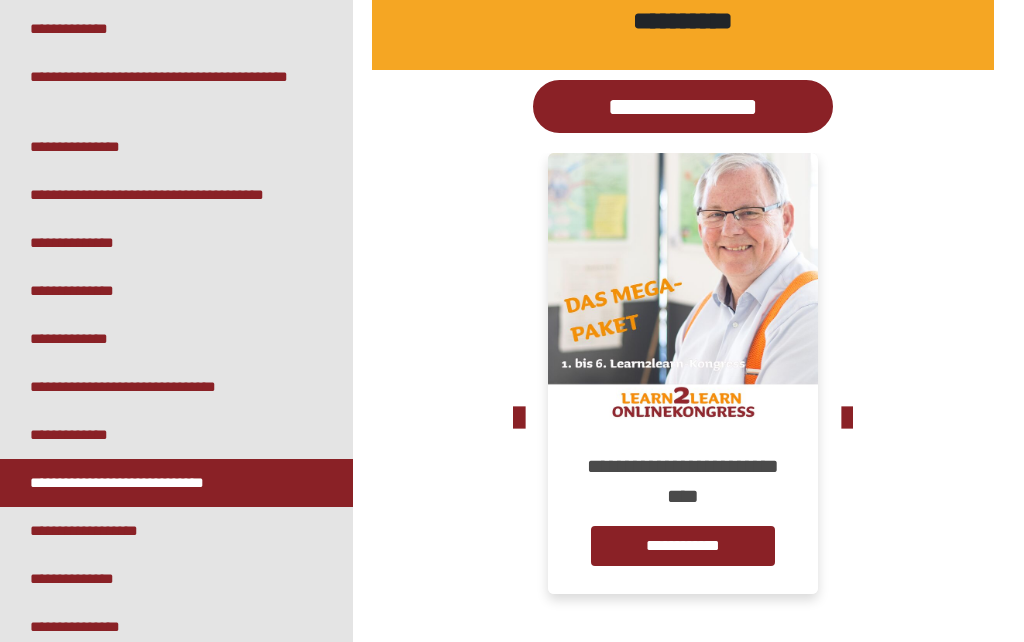click on "**********" at bounding box center [683, 106] 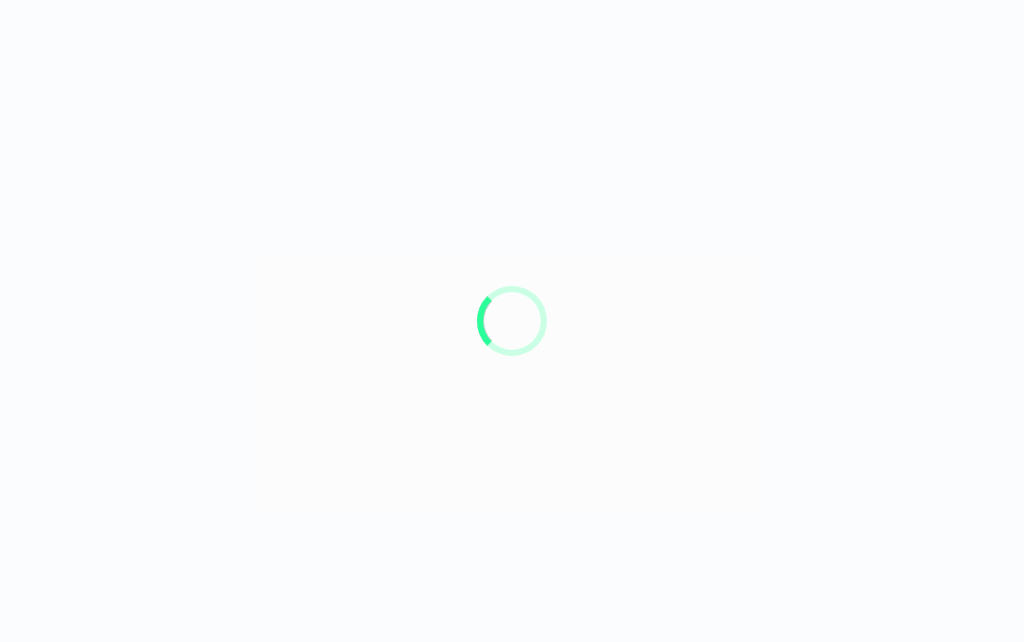 scroll, scrollTop: 0, scrollLeft: 0, axis: both 